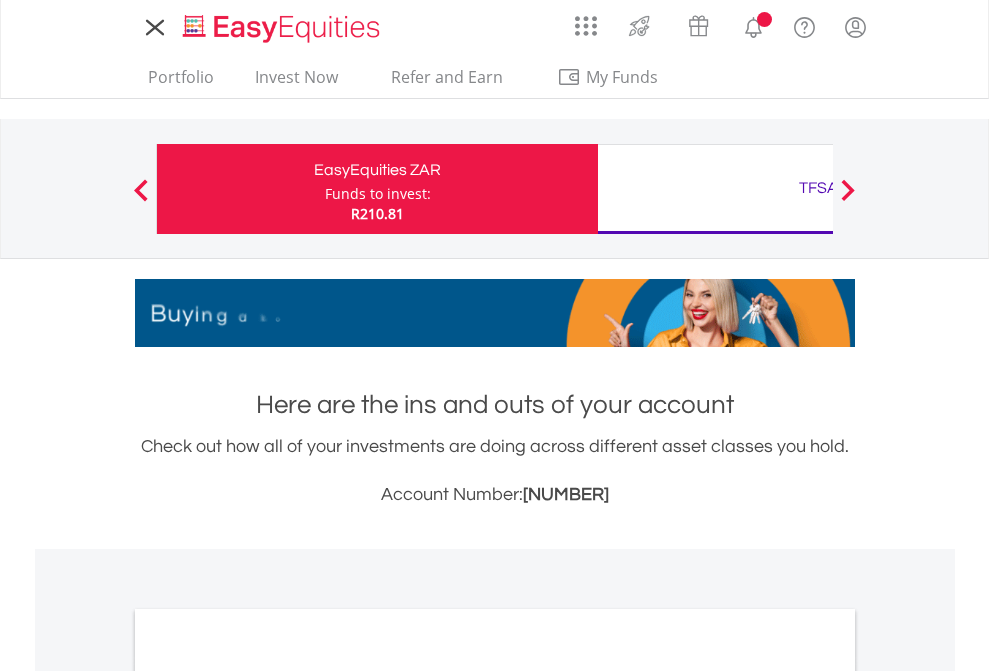scroll, scrollTop: 0, scrollLeft: 0, axis: both 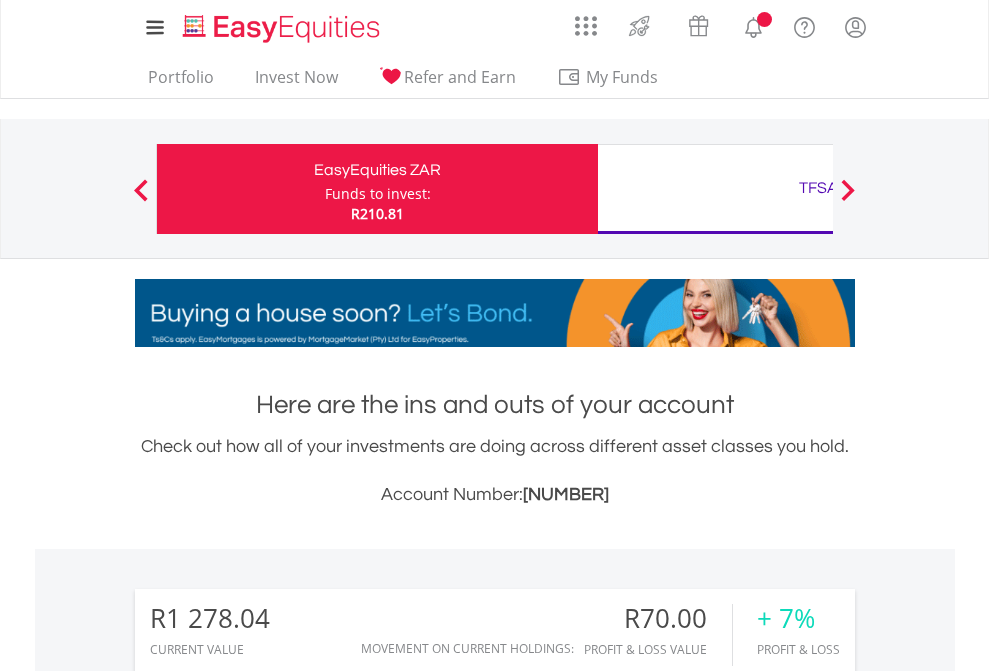 click on "Funds to invest:" at bounding box center (378, 194) 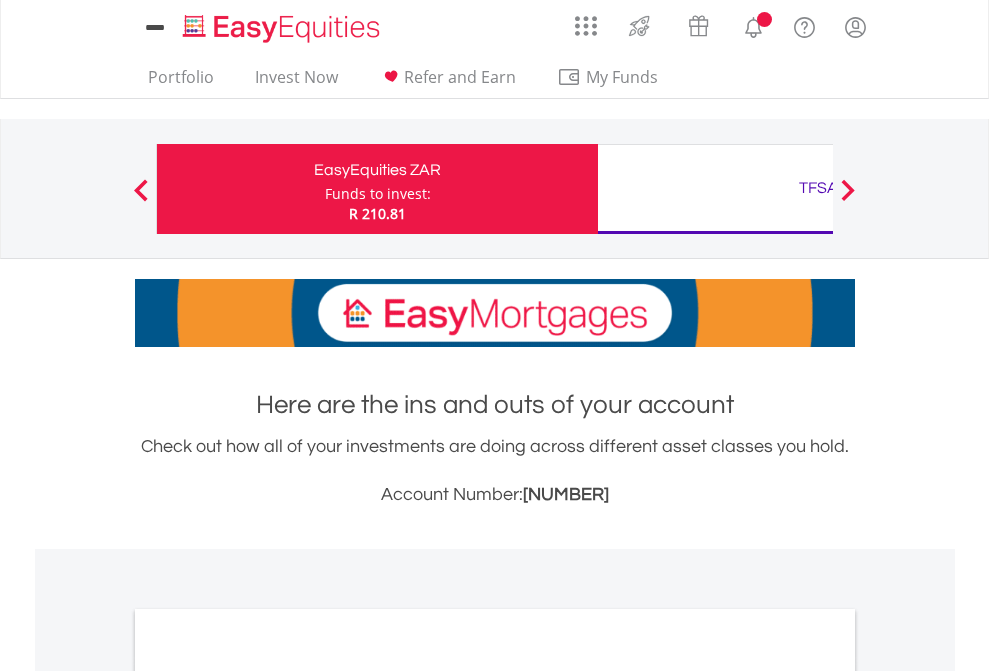 scroll, scrollTop: 0, scrollLeft: 0, axis: both 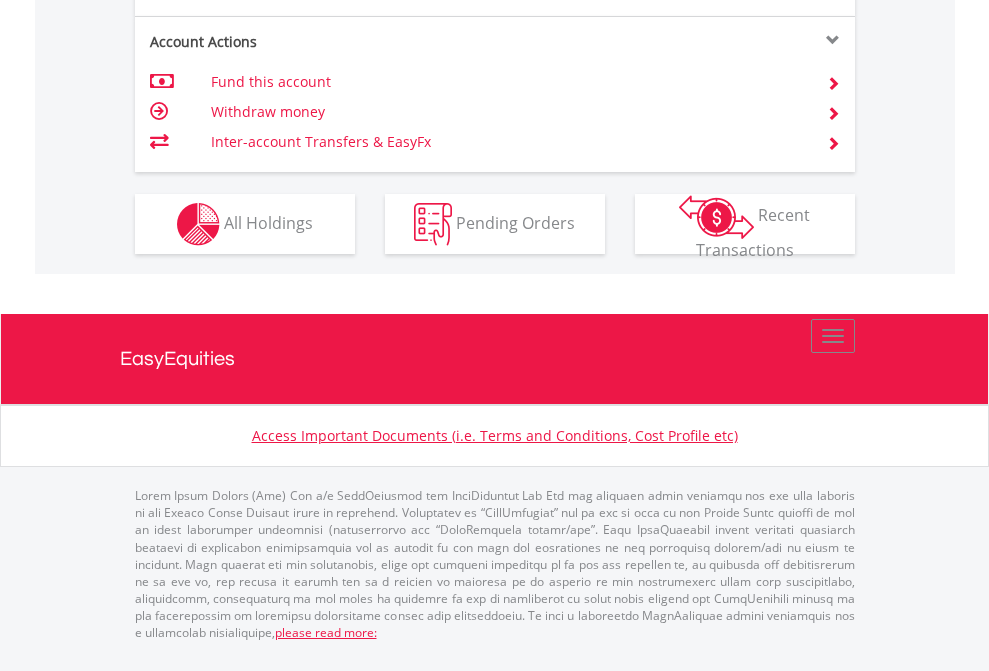 click on "Investment types" at bounding box center (706, -337) 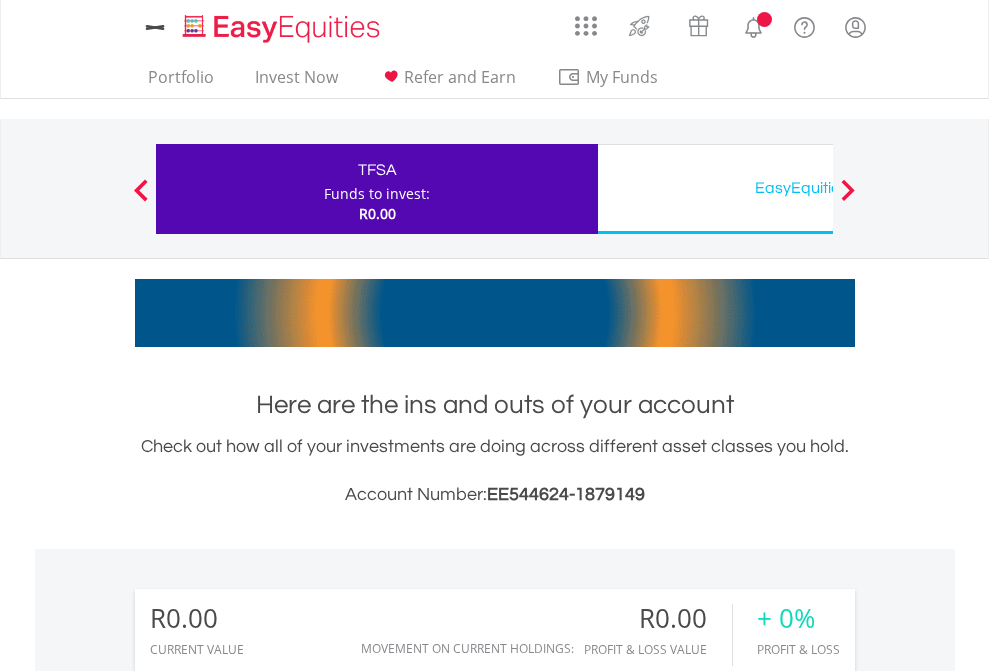 scroll, scrollTop: 0, scrollLeft: 0, axis: both 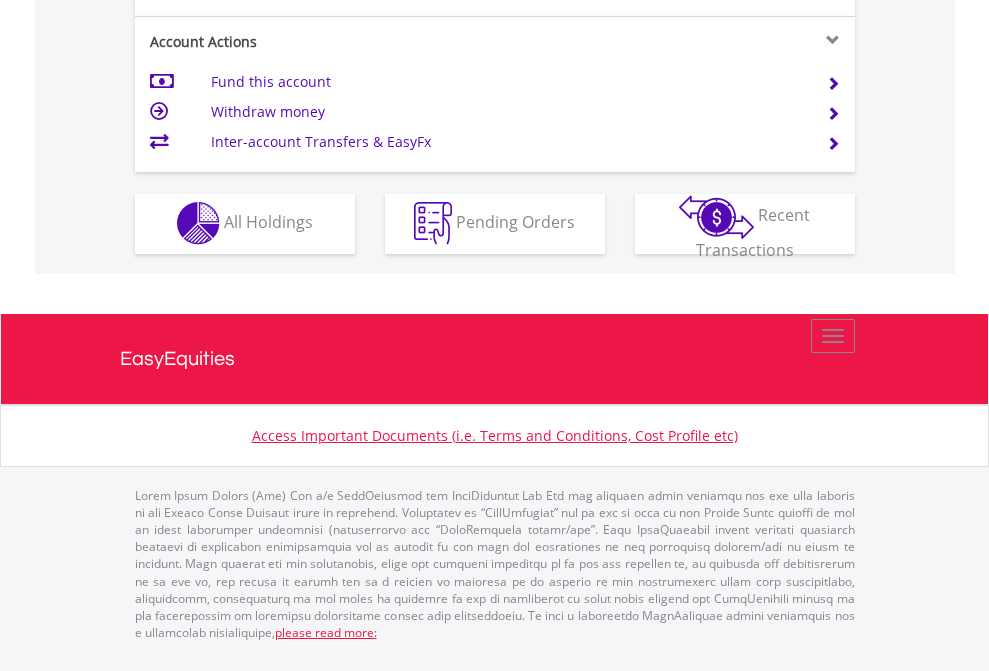 click on "Investment types" at bounding box center (706, -353) 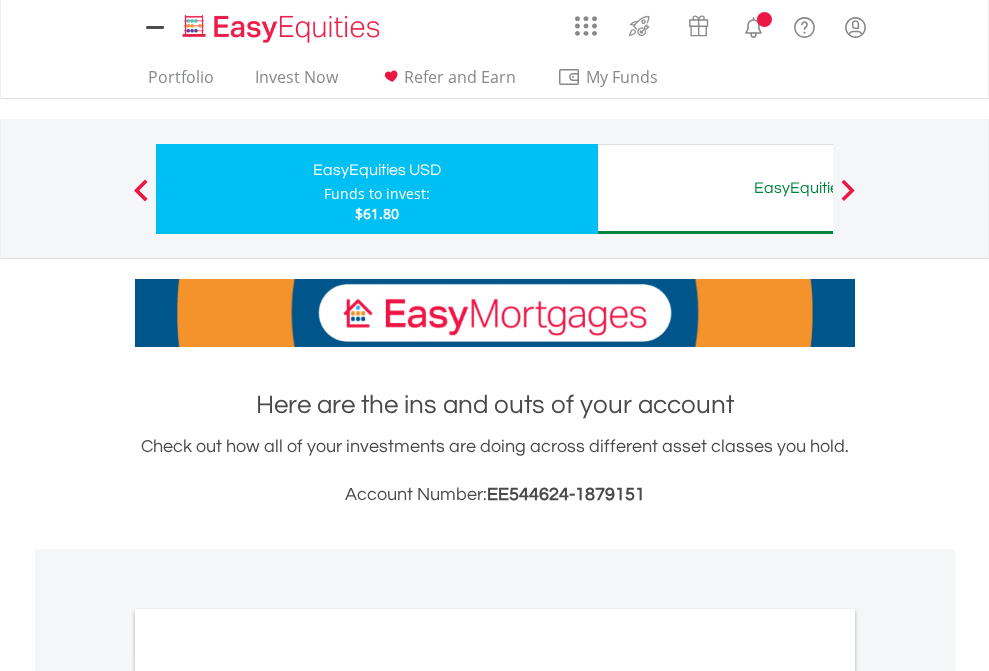 scroll, scrollTop: 0, scrollLeft: 0, axis: both 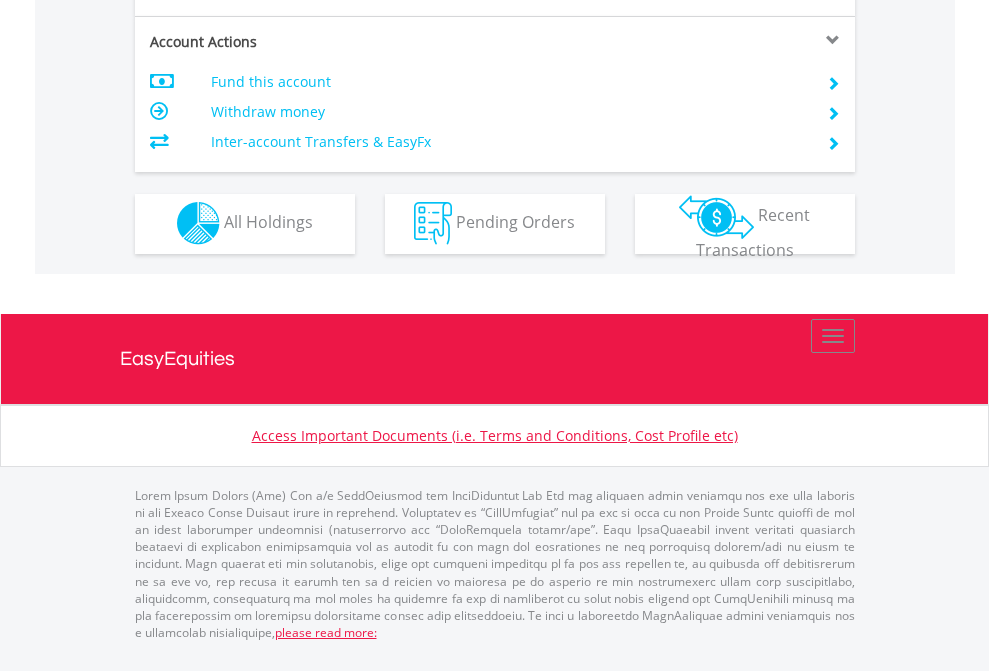 click on "Investment types" at bounding box center [706, -353] 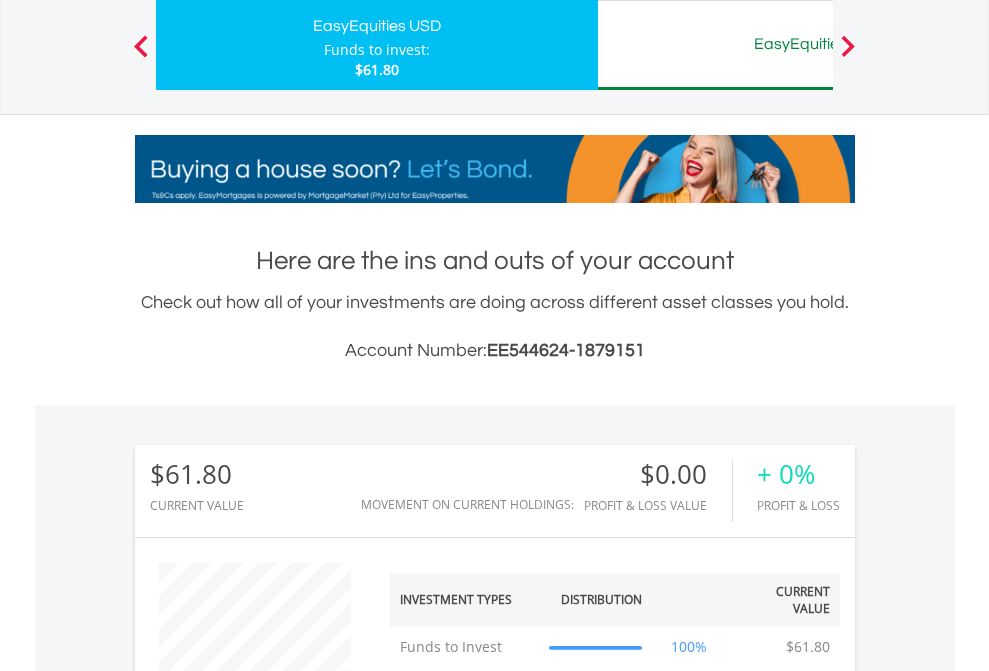 click on "EasyEquities AUD" at bounding box center [818, 44] 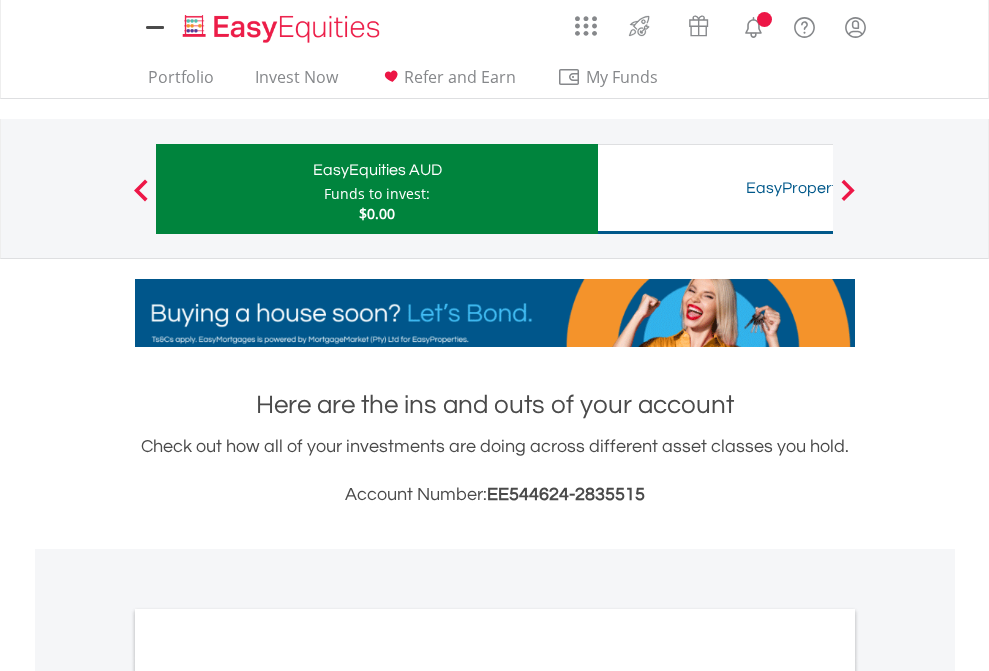 scroll, scrollTop: 0, scrollLeft: 0, axis: both 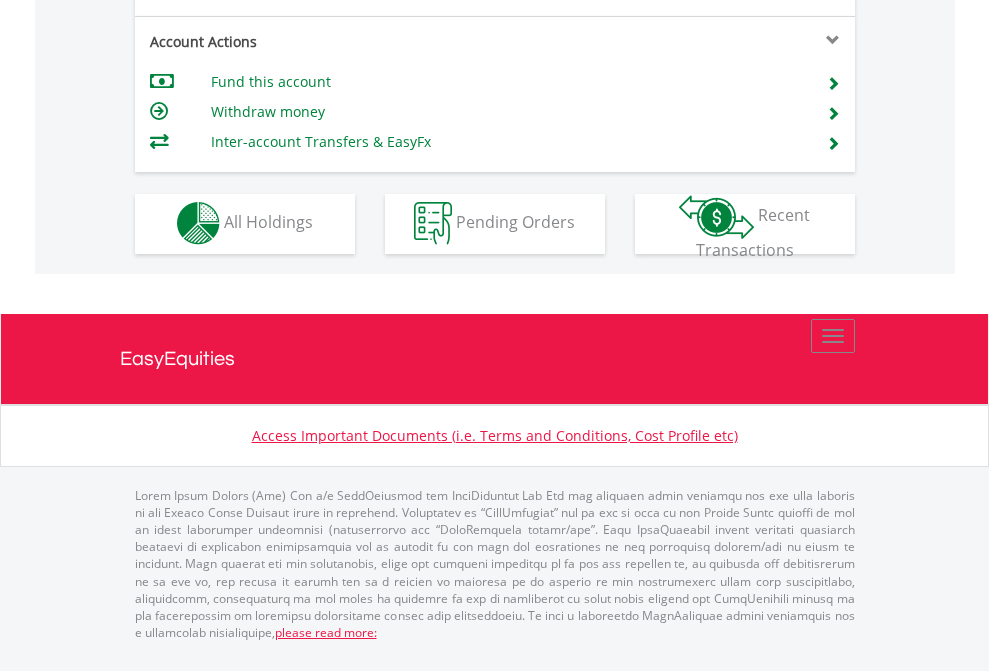 click on "Investment types" at bounding box center [706, -353] 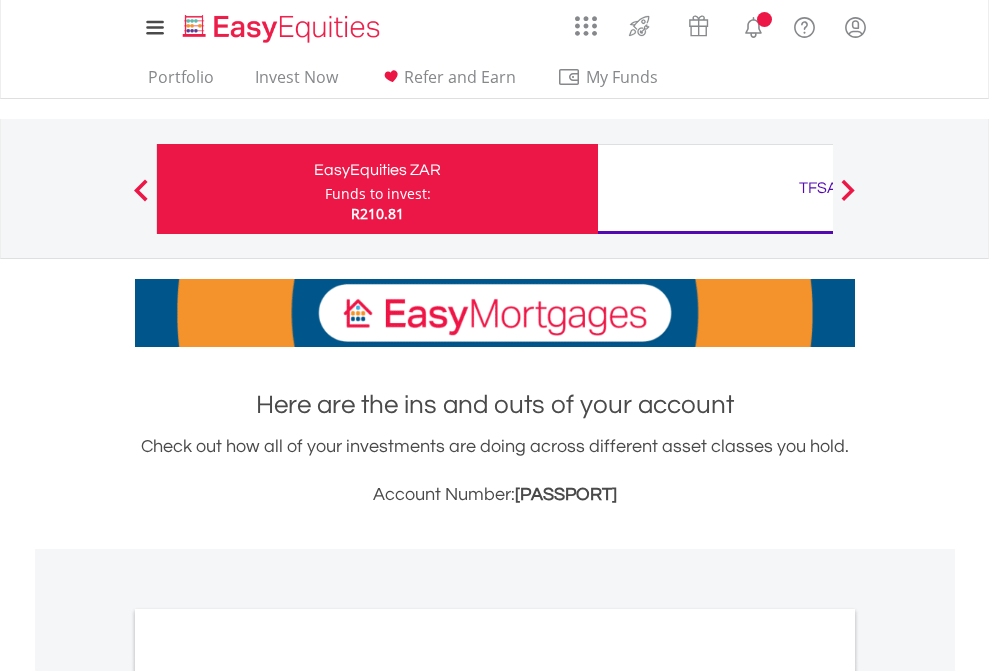 scroll, scrollTop: 1202, scrollLeft: 0, axis: vertical 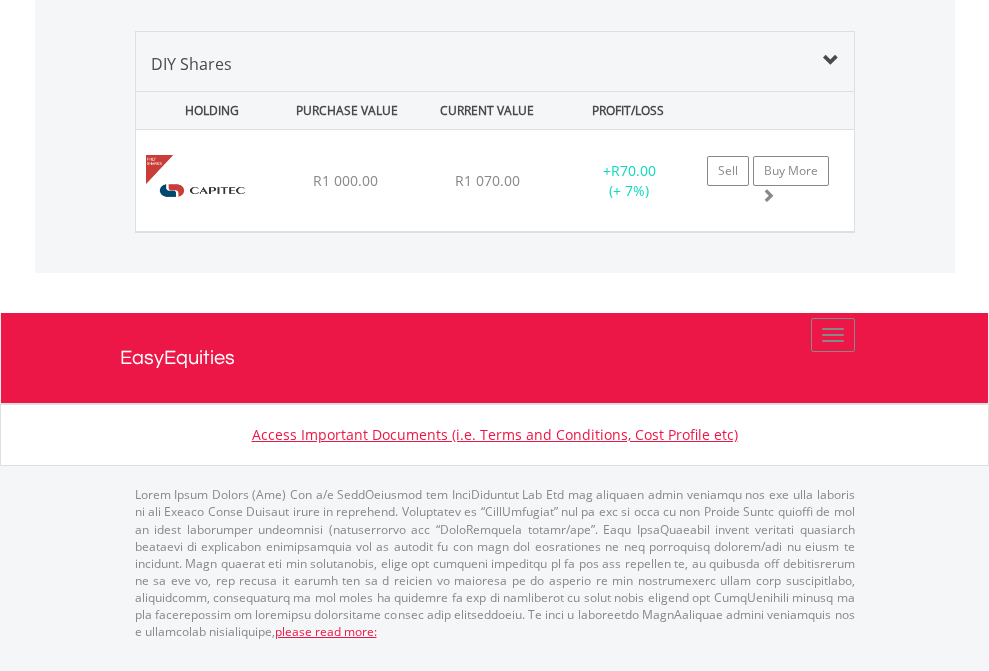 click on "TFSA" at bounding box center [818, -1419] 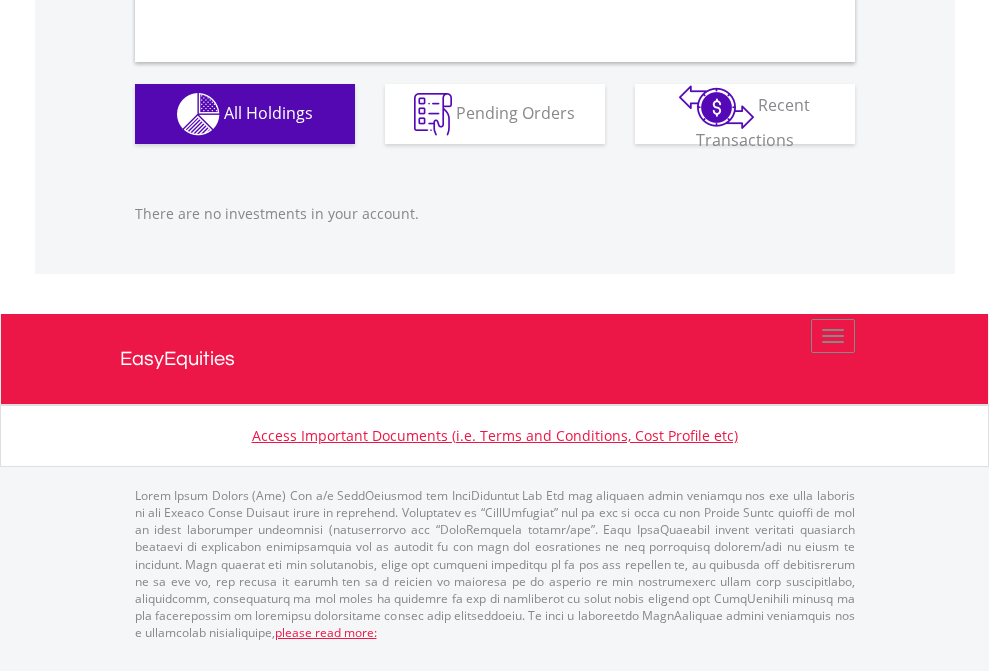 scroll, scrollTop: 1980, scrollLeft: 0, axis: vertical 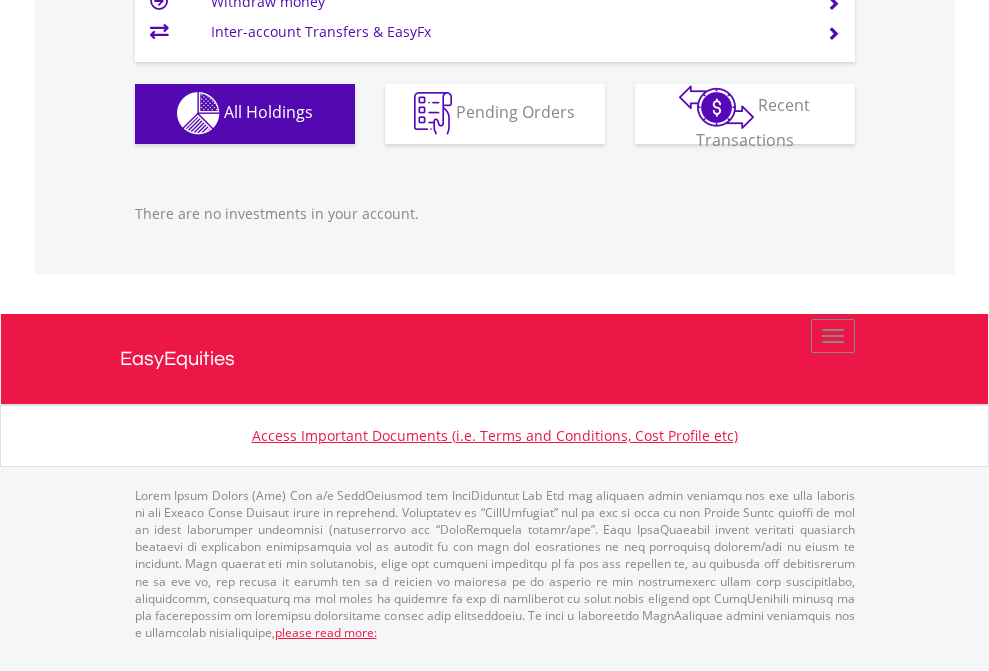 click on "EasyEquities USD" at bounding box center (818, -1142) 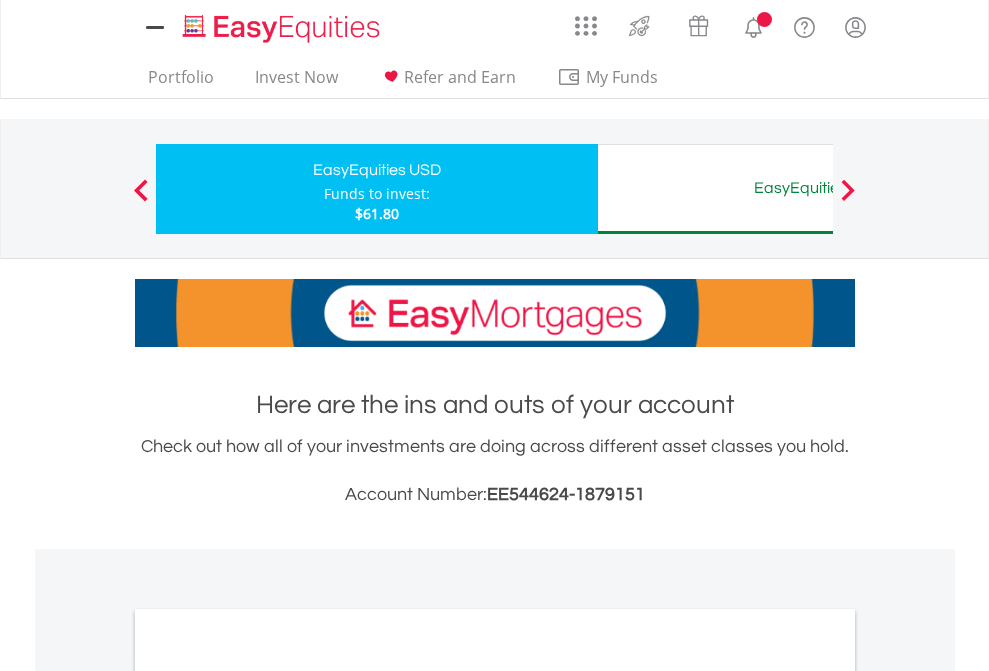 scroll, scrollTop: 0, scrollLeft: 0, axis: both 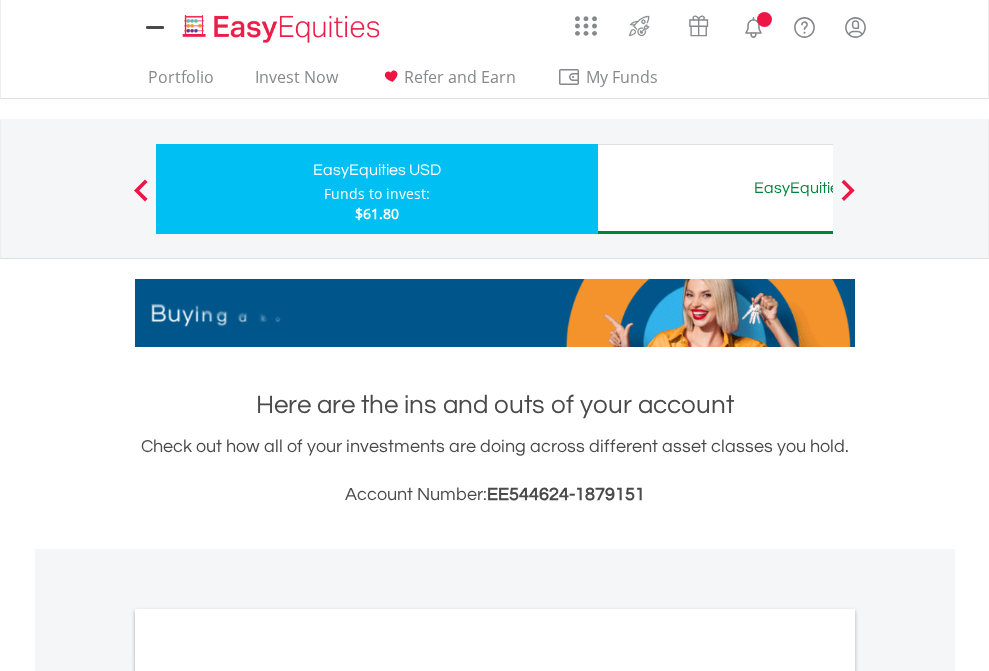 click on "All Holdings" at bounding box center (268, 1096) 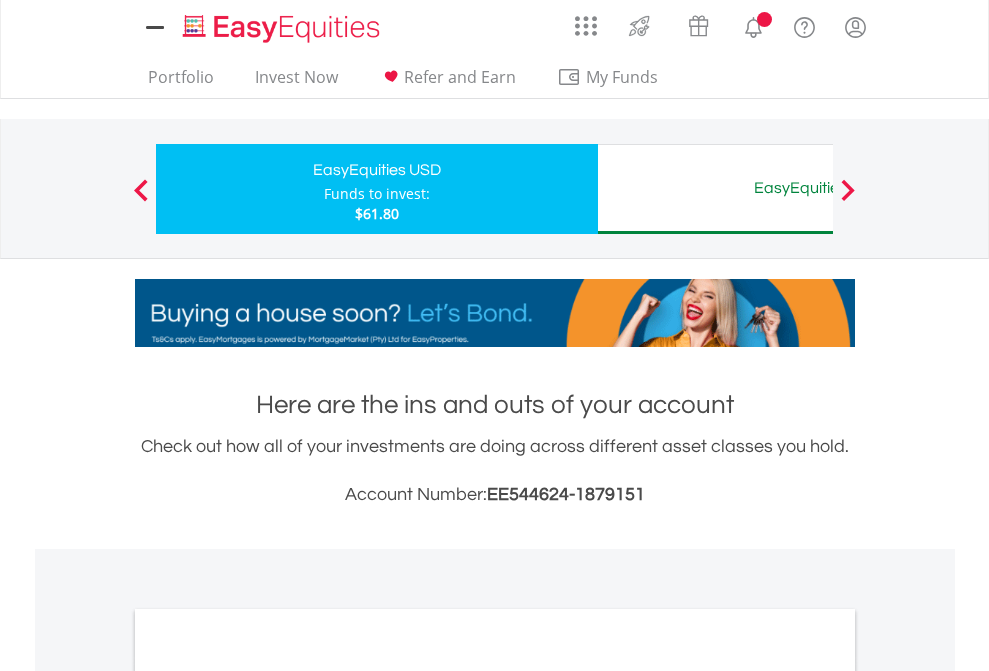 scroll, scrollTop: 1202, scrollLeft: 0, axis: vertical 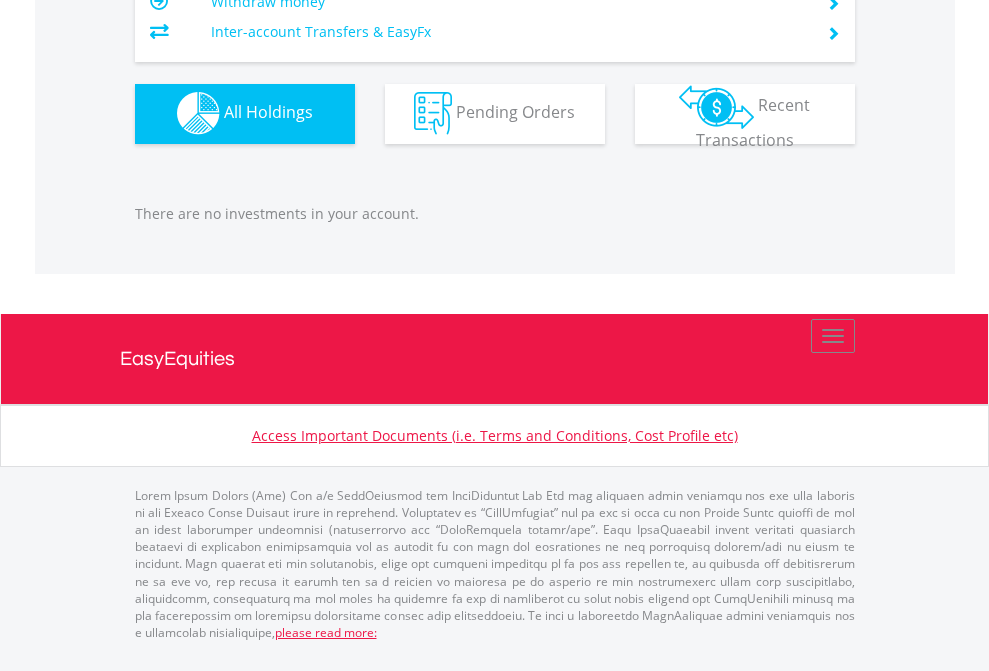 click on "EasyEquities AUD" at bounding box center [818, -1142] 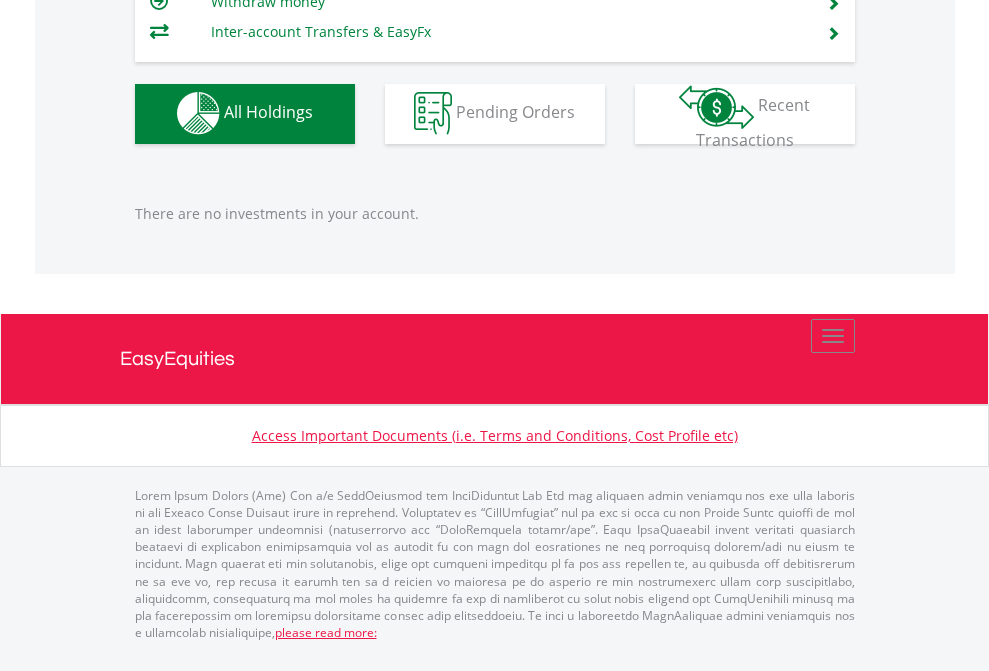 scroll, scrollTop: 1980, scrollLeft: 0, axis: vertical 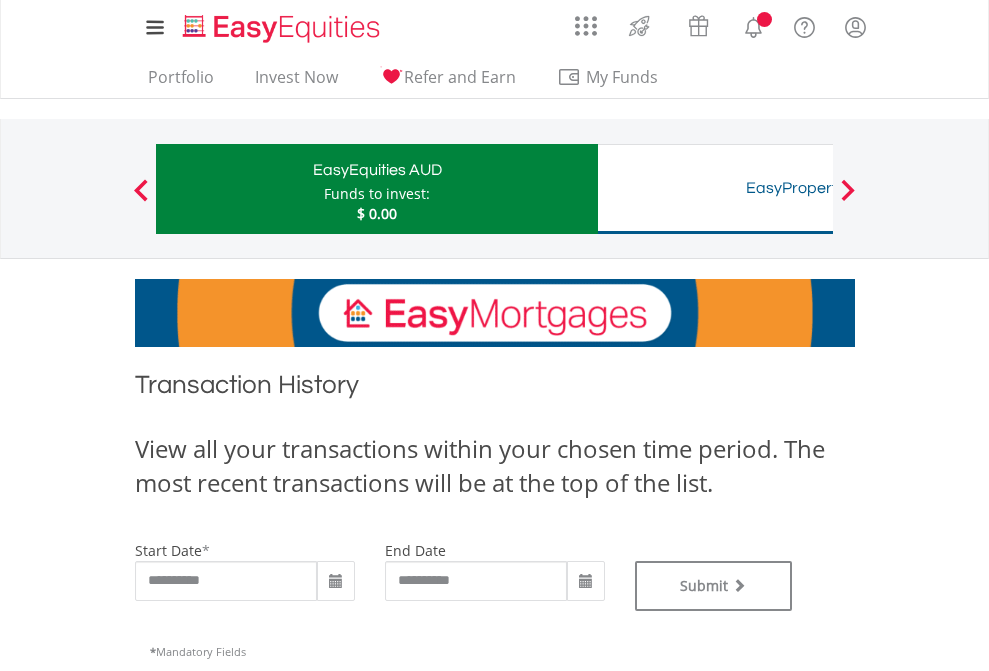 type on "**********" 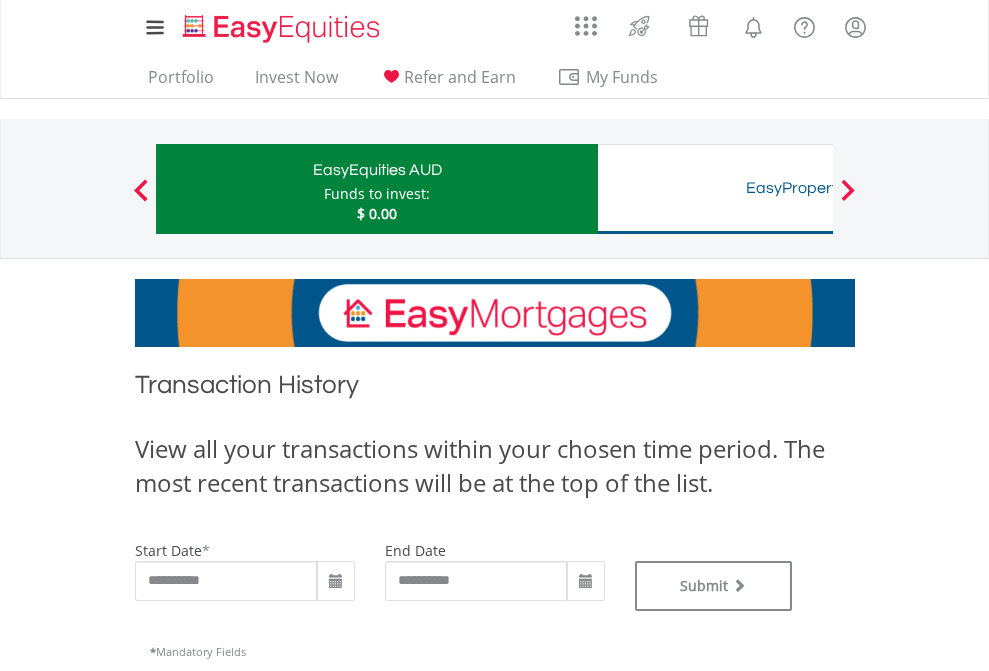 type on "**********" 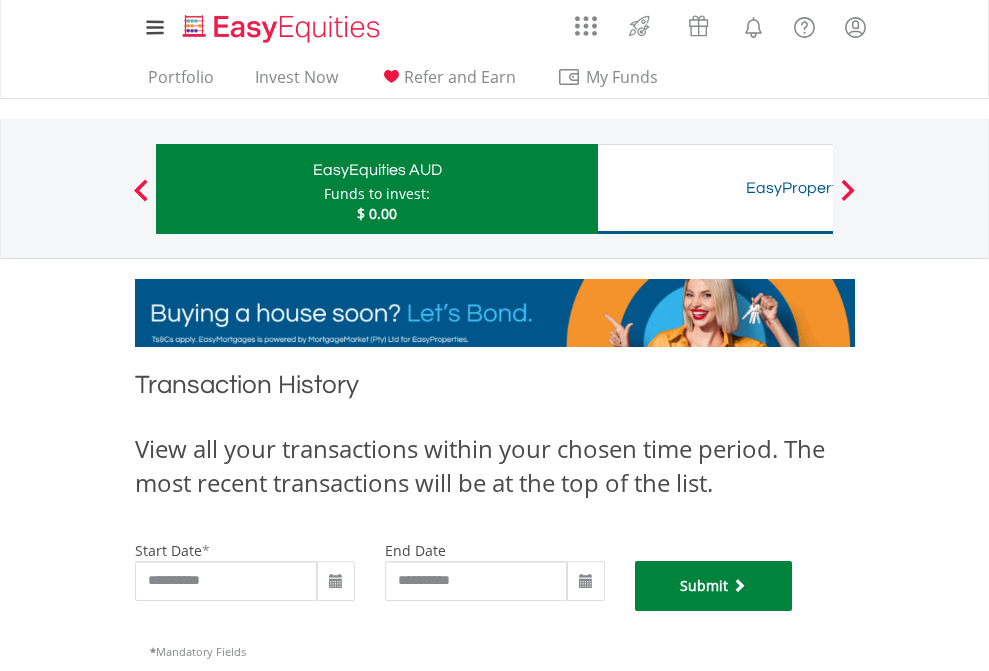 click on "Submit" at bounding box center (714, 586) 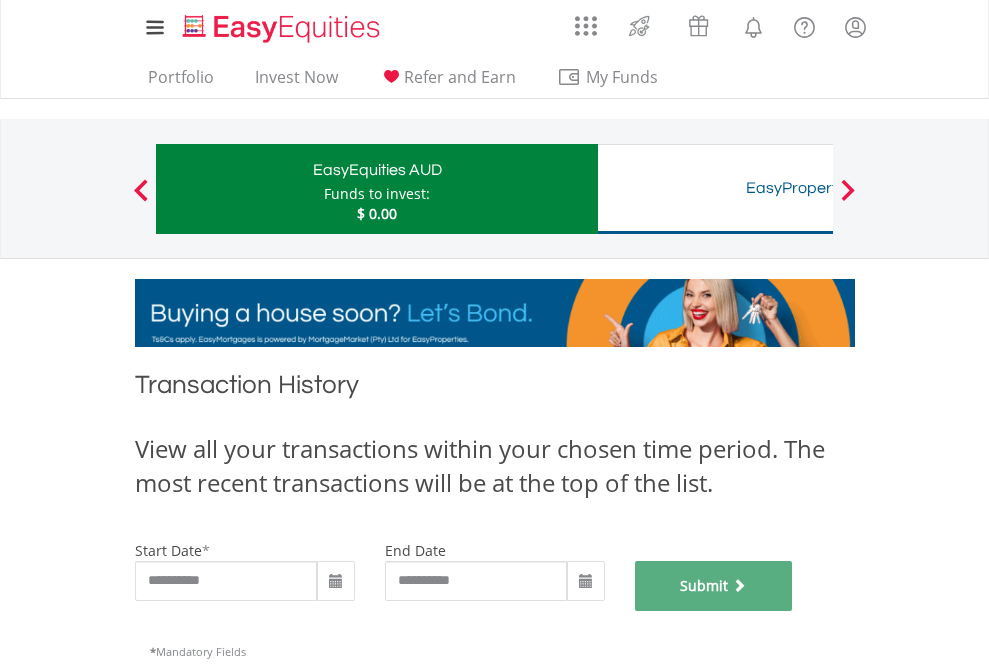 scroll, scrollTop: 811, scrollLeft: 0, axis: vertical 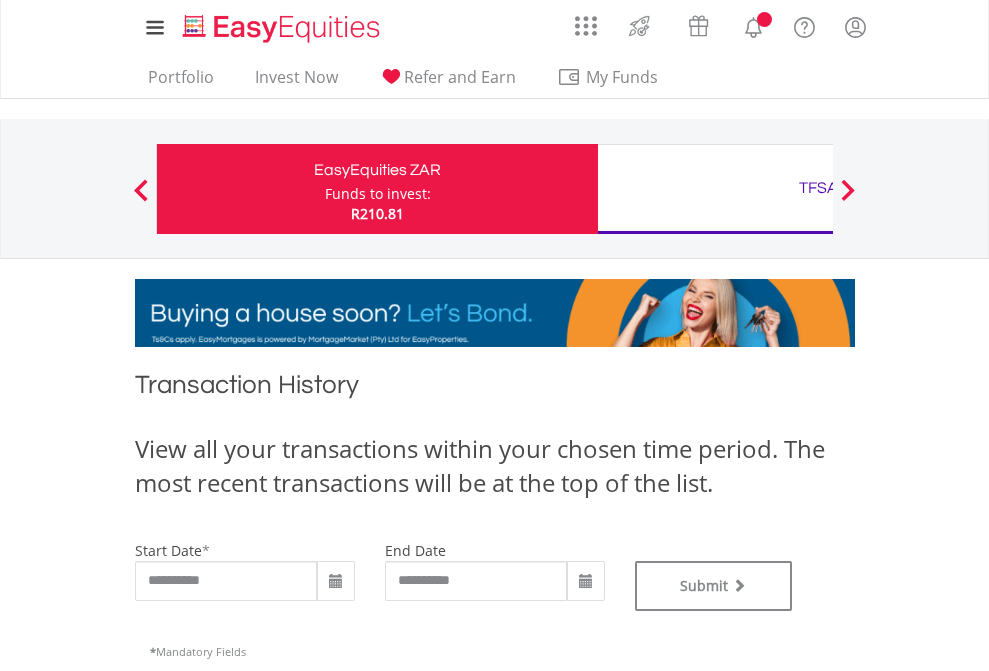 click on "TFSA" at bounding box center [818, 188] 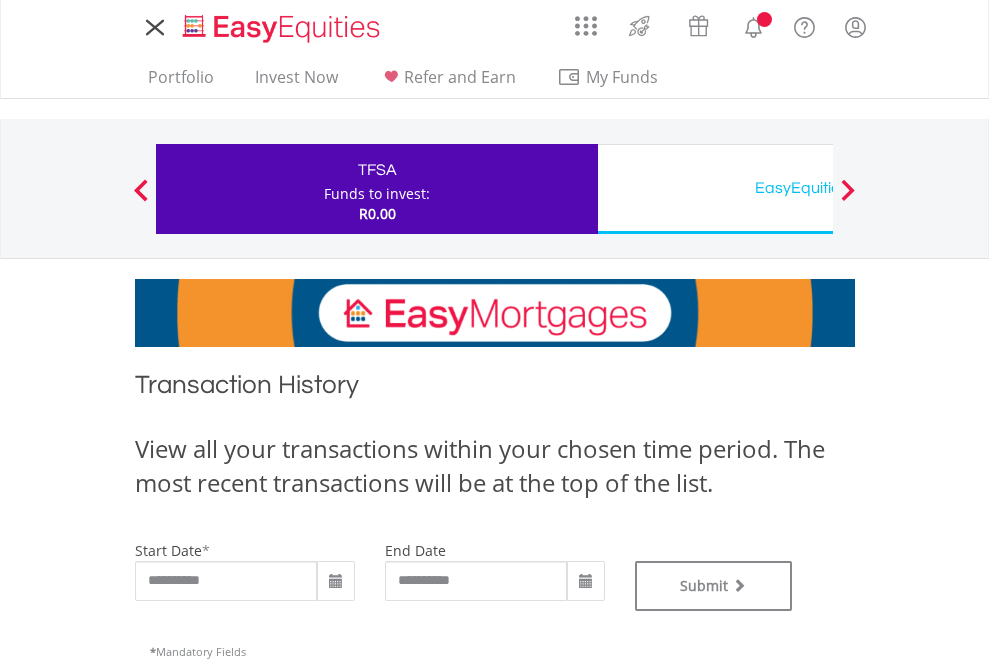 scroll, scrollTop: 0, scrollLeft: 0, axis: both 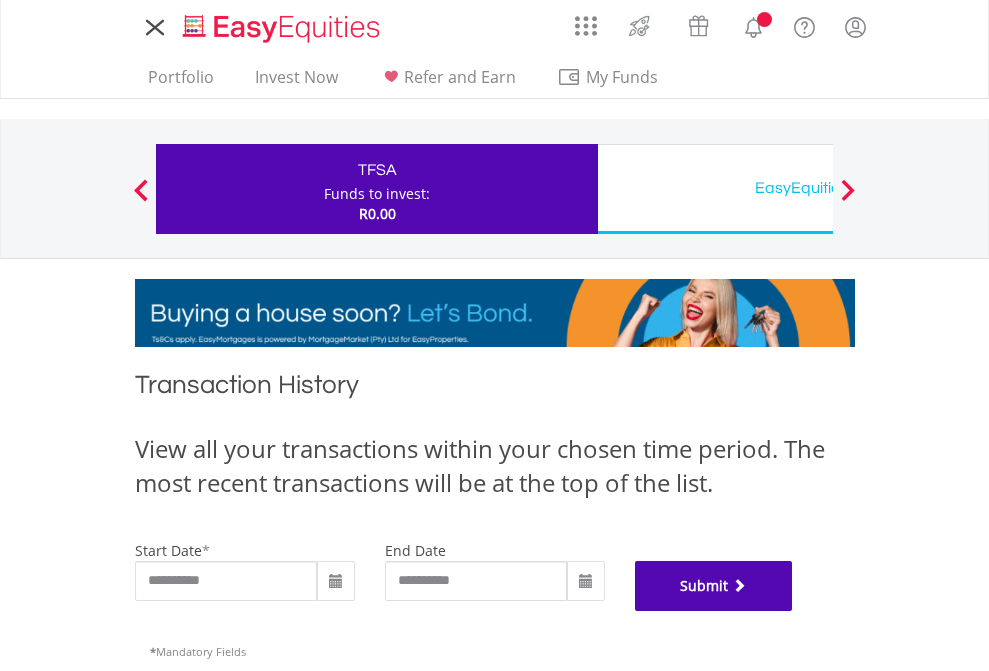 click on "Submit" at bounding box center (714, 586) 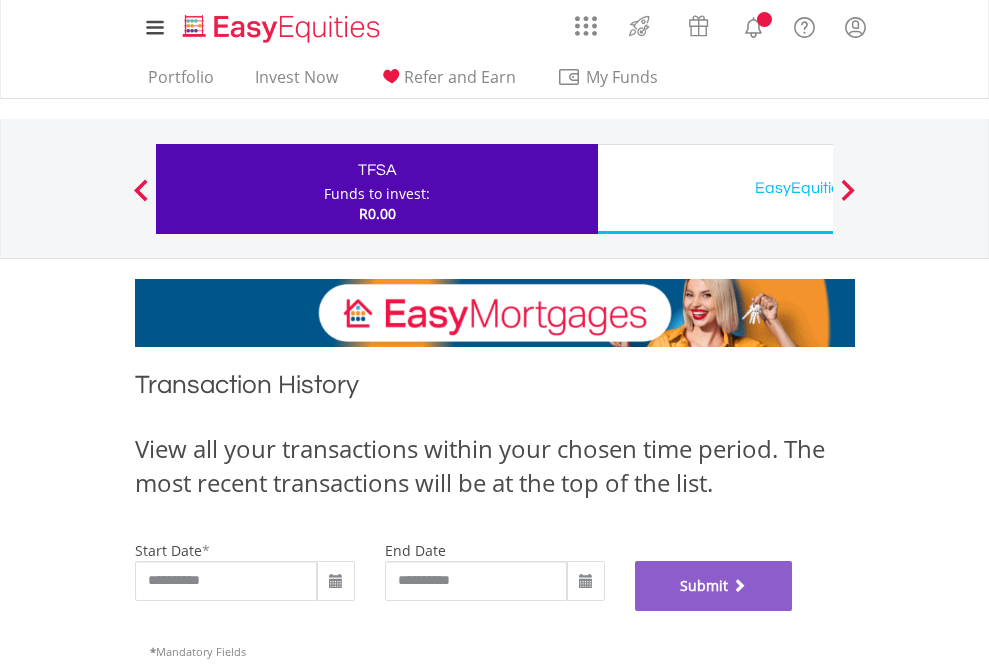 scroll, scrollTop: 811, scrollLeft: 0, axis: vertical 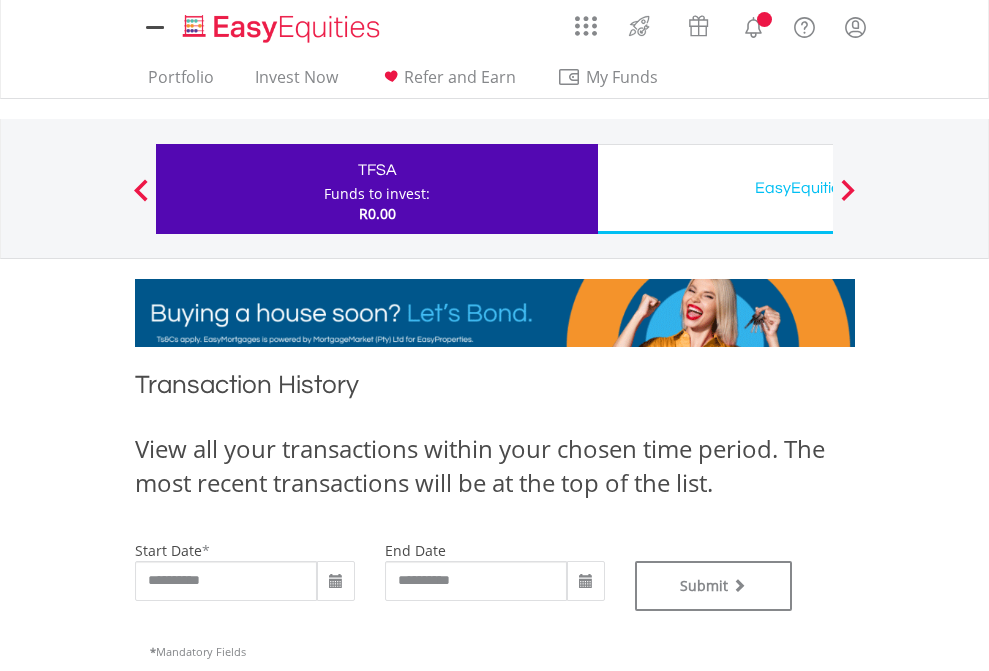 click on "EasyEquities USD" at bounding box center (818, 188) 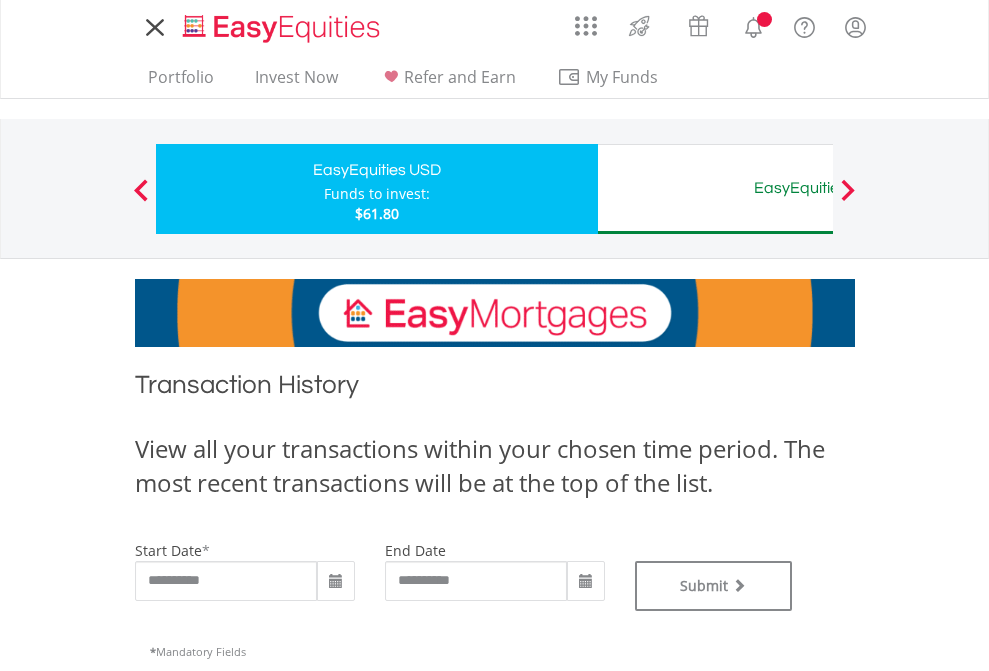 scroll, scrollTop: 0, scrollLeft: 0, axis: both 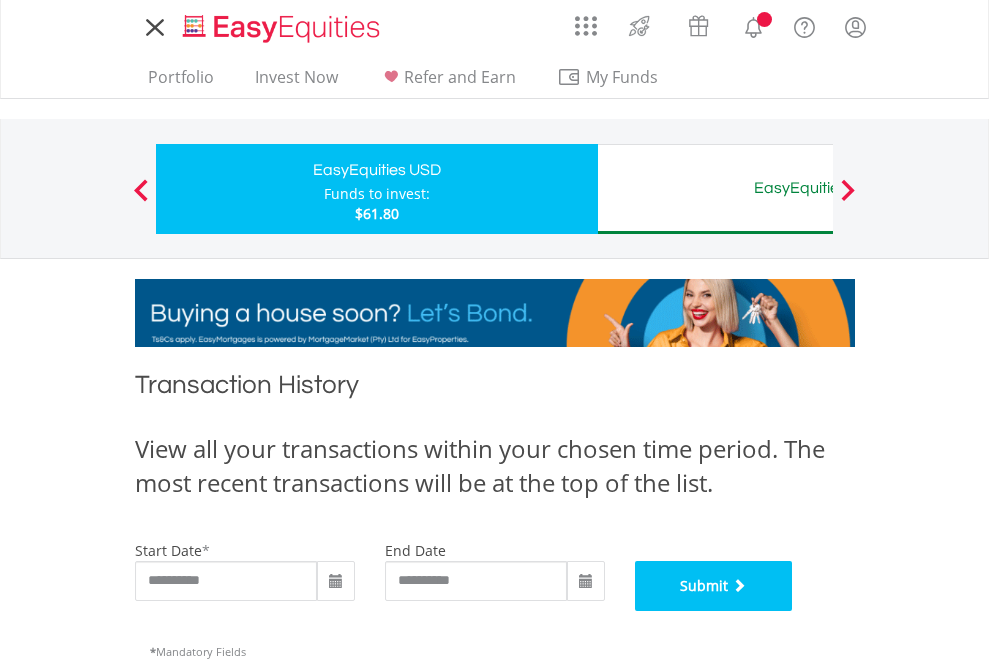 click on "Submit" at bounding box center (714, 586) 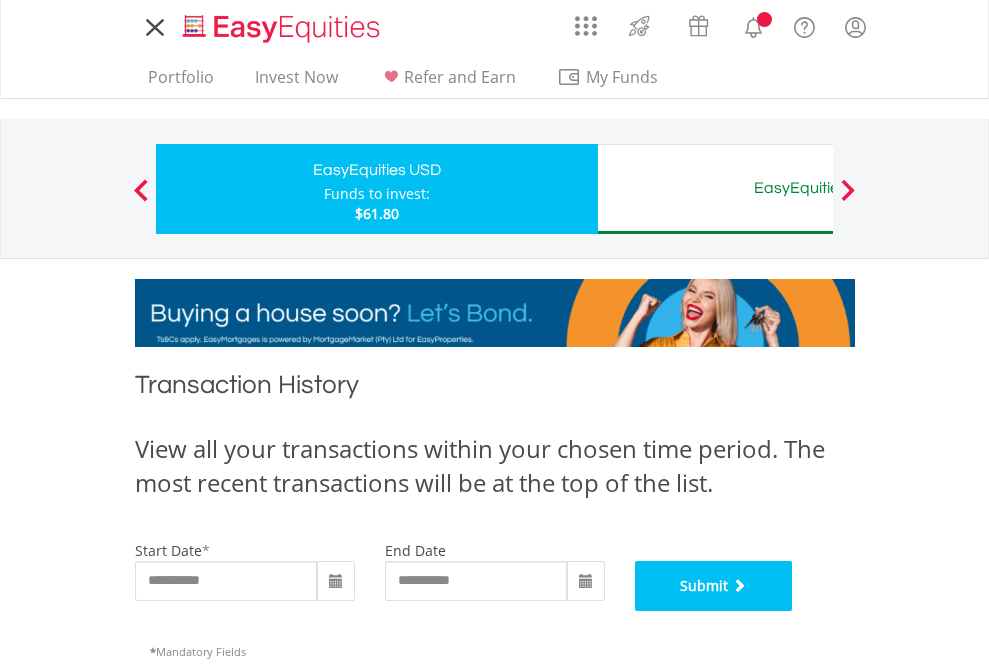 scroll, scrollTop: 811, scrollLeft: 0, axis: vertical 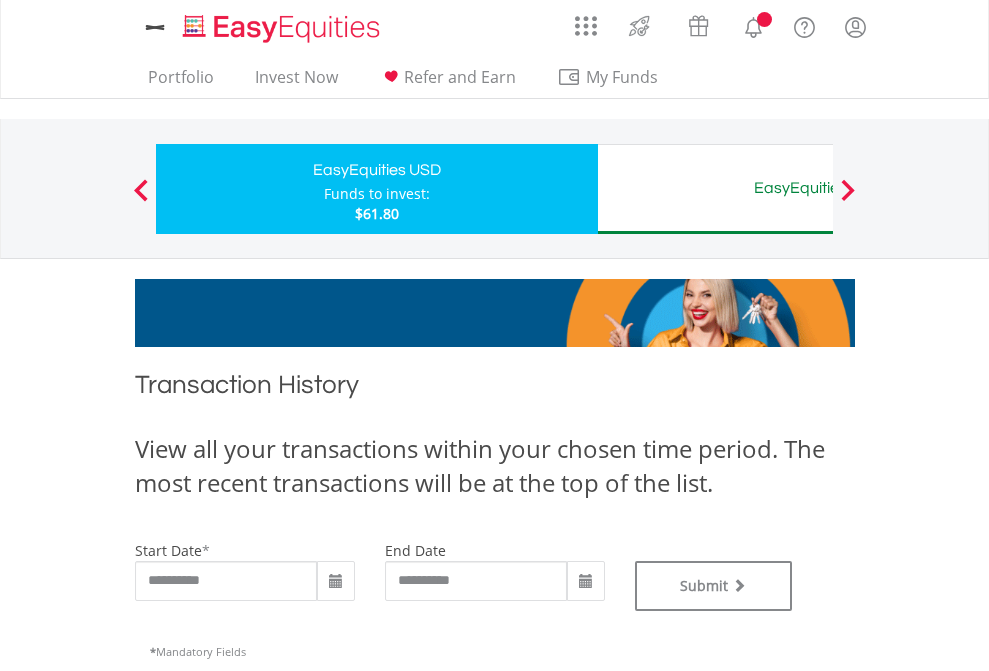 click on "EasyEquities AUD" at bounding box center [818, 188] 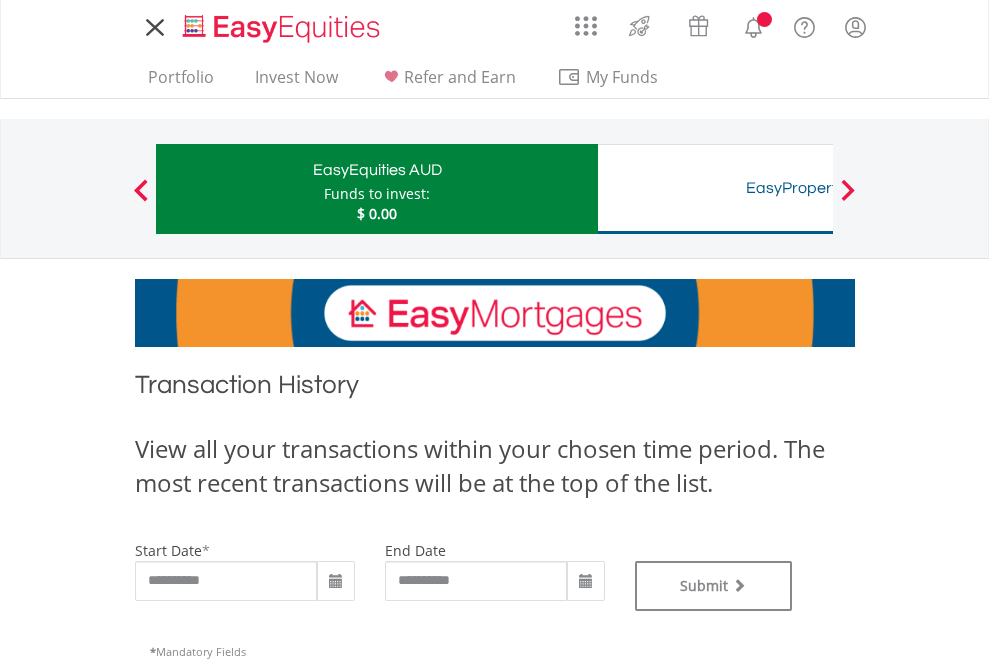 scroll, scrollTop: 0, scrollLeft: 0, axis: both 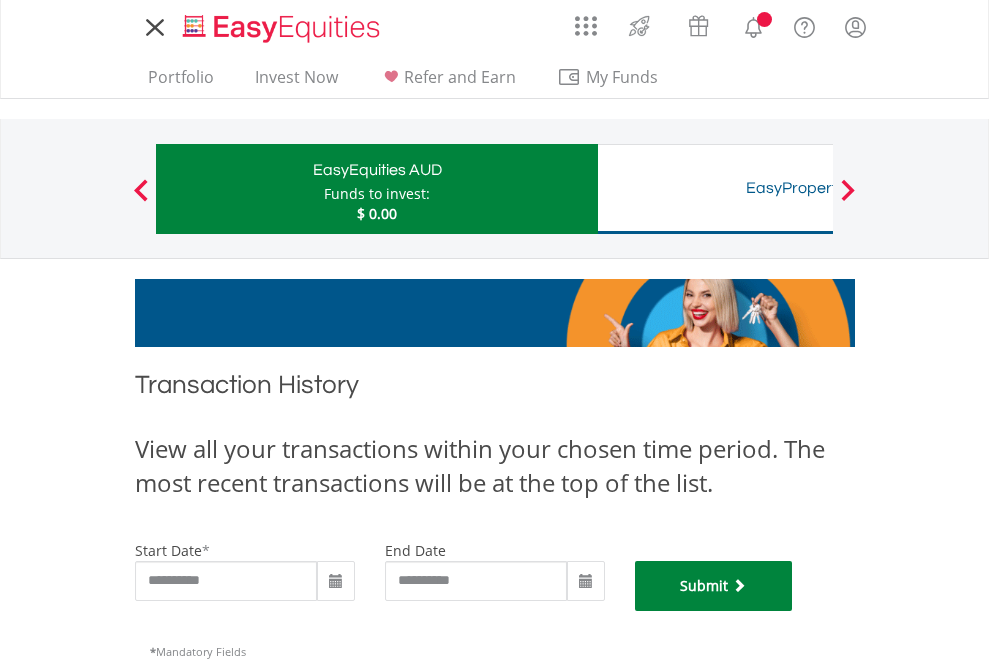 click on "Submit" at bounding box center [714, 586] 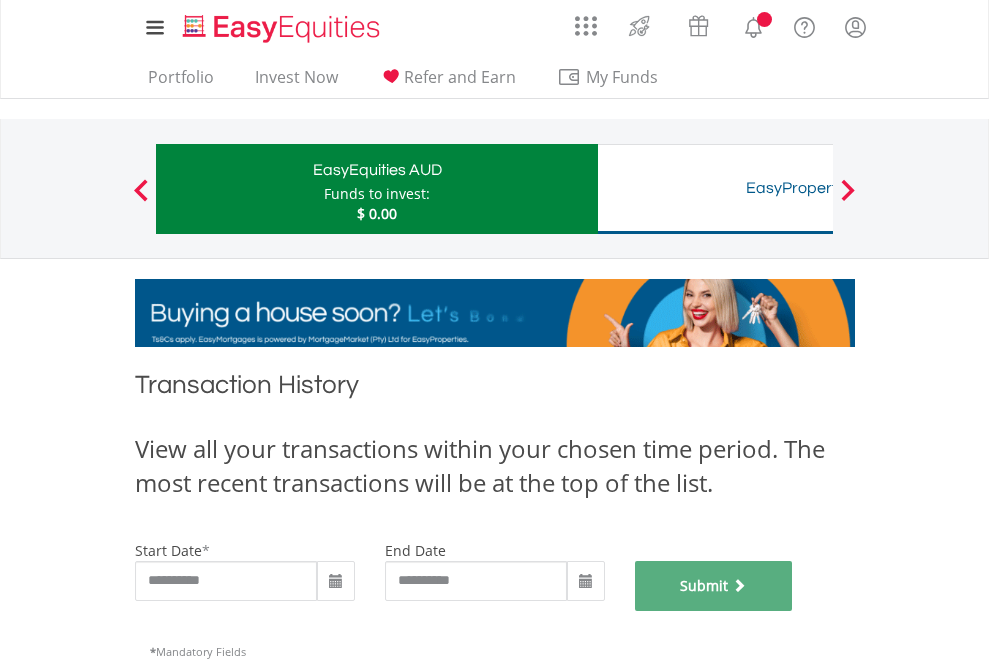 scroll, scrollTop: 811, scrollLeft: 0, axis: vertical 